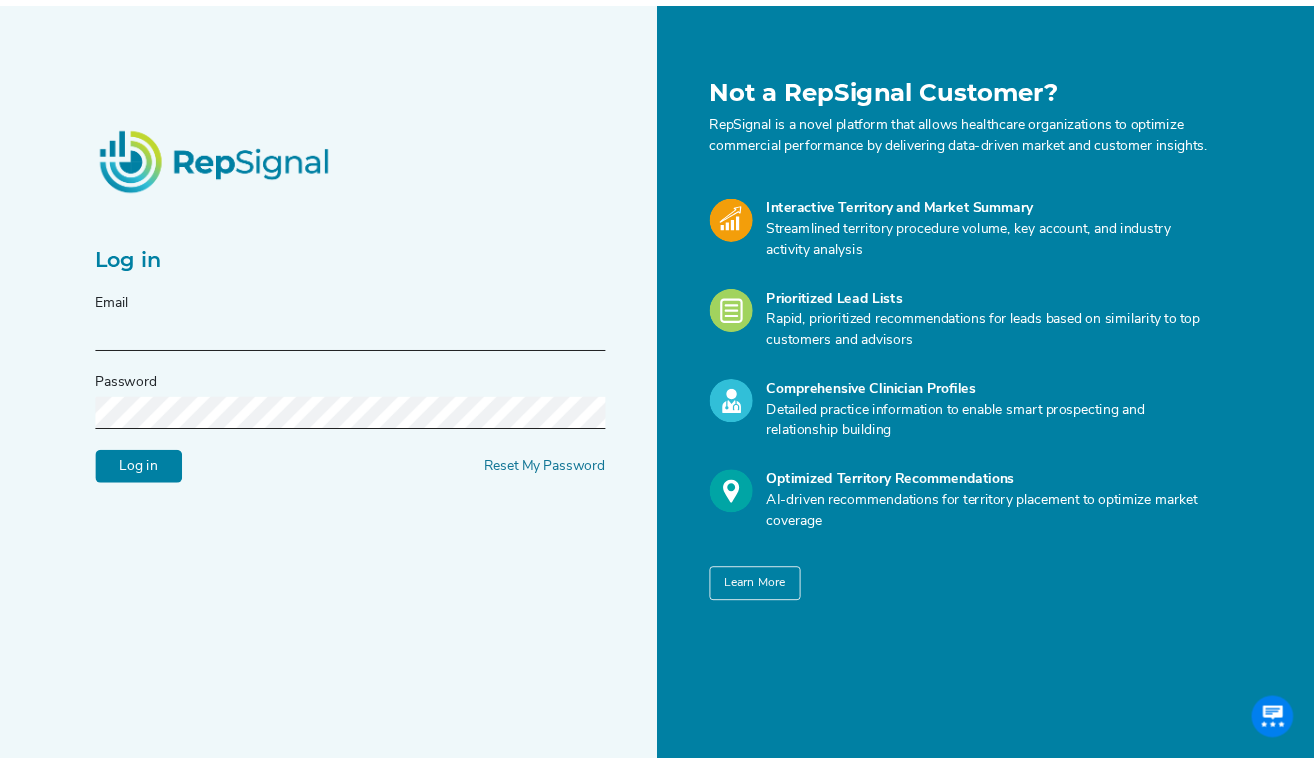 scroll, scrollTop: 0, scrollLeft: 0, axis: both 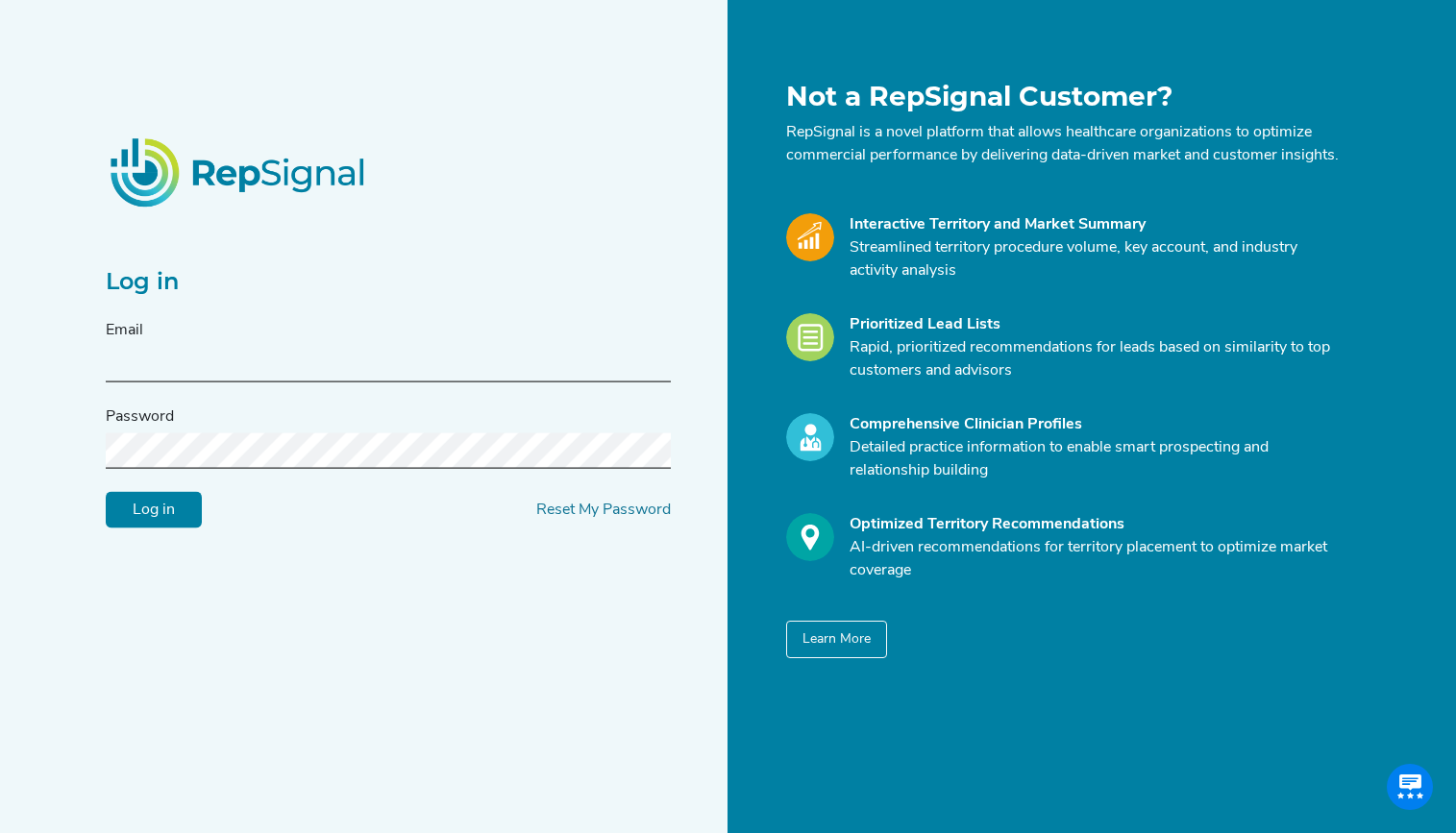 type on "[EMAIL]" 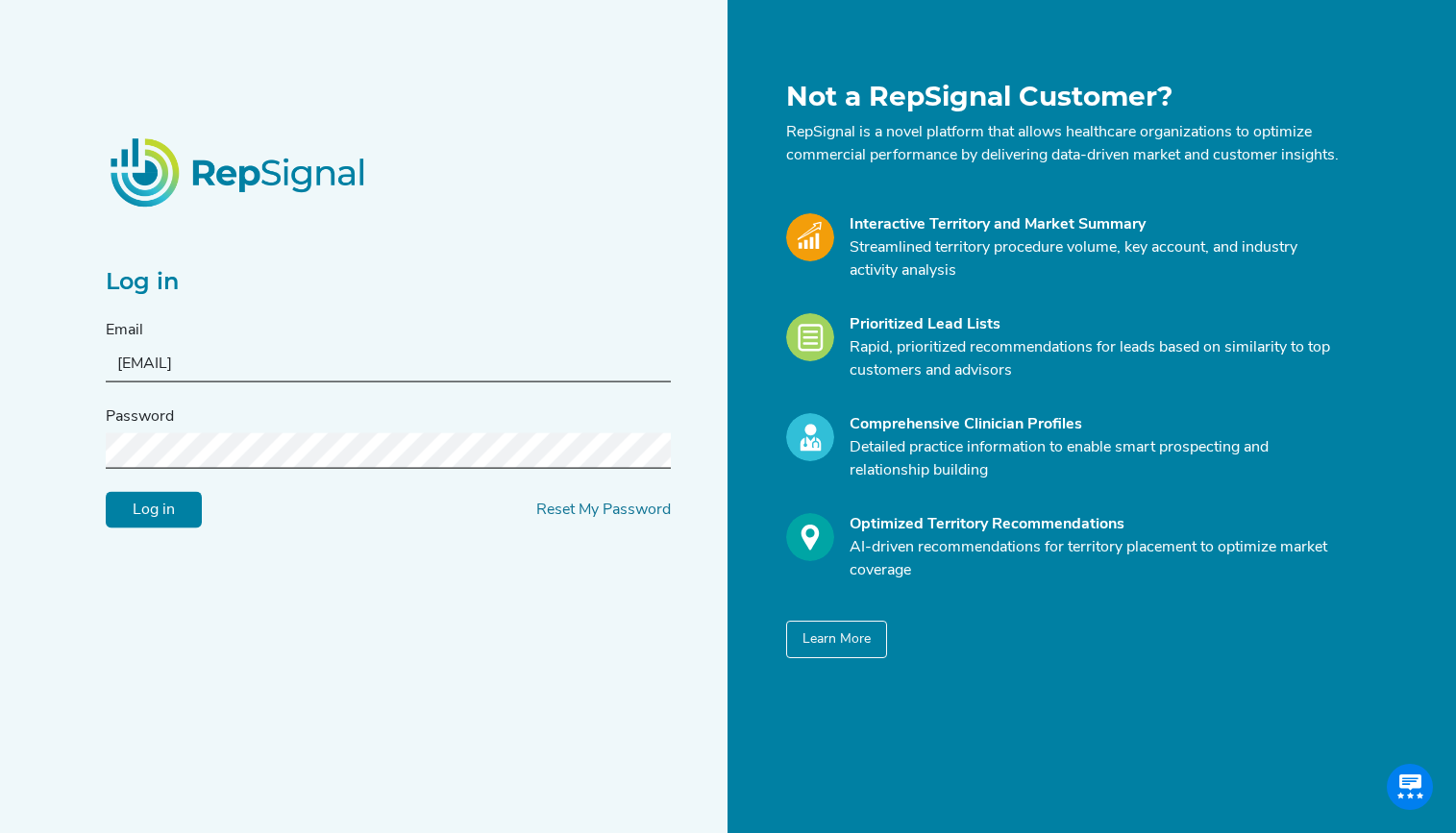 click on "Log in" at bounding box center [154, 510] 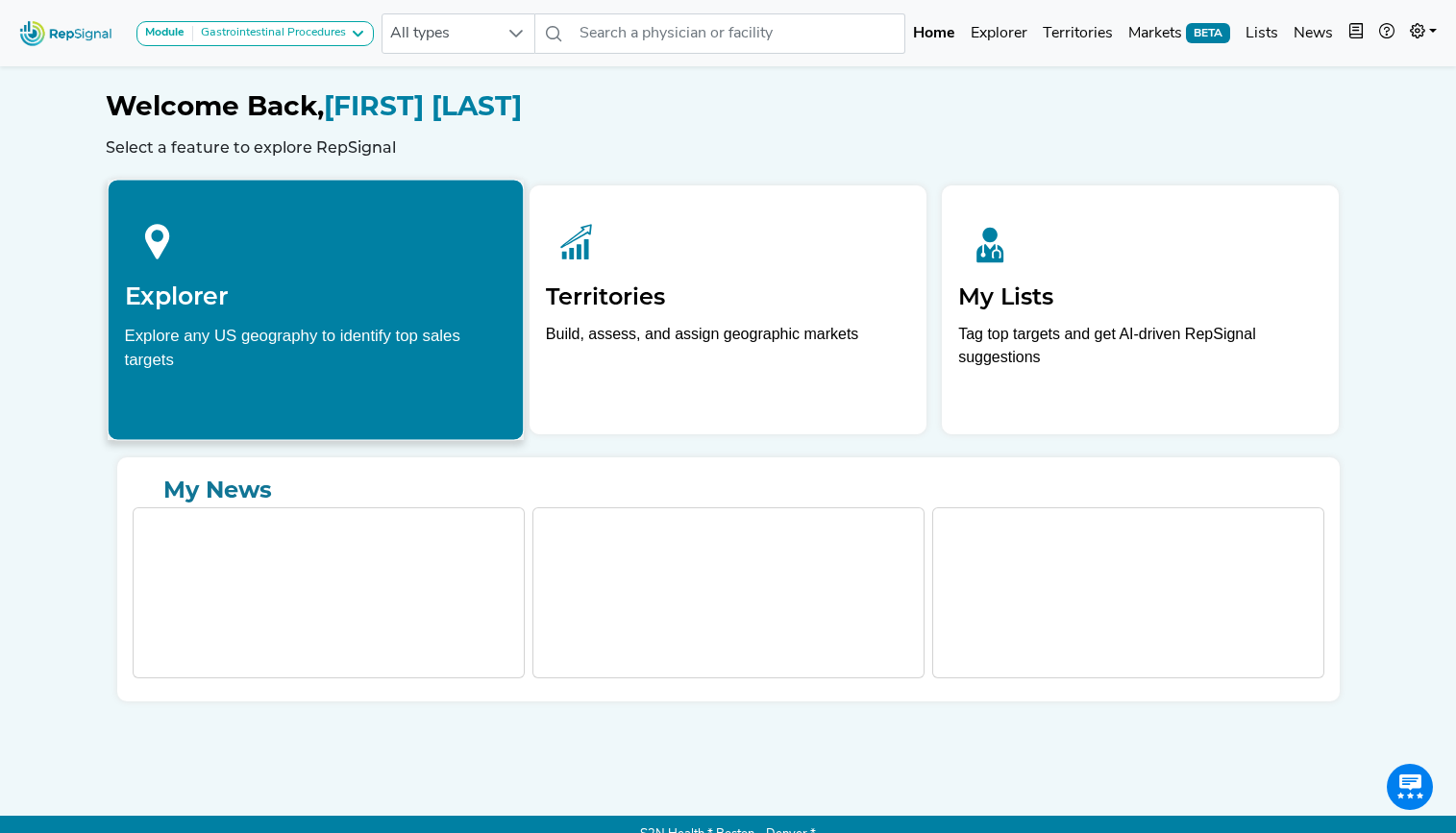 click on "Explorer" at bounding box center [315, 296] 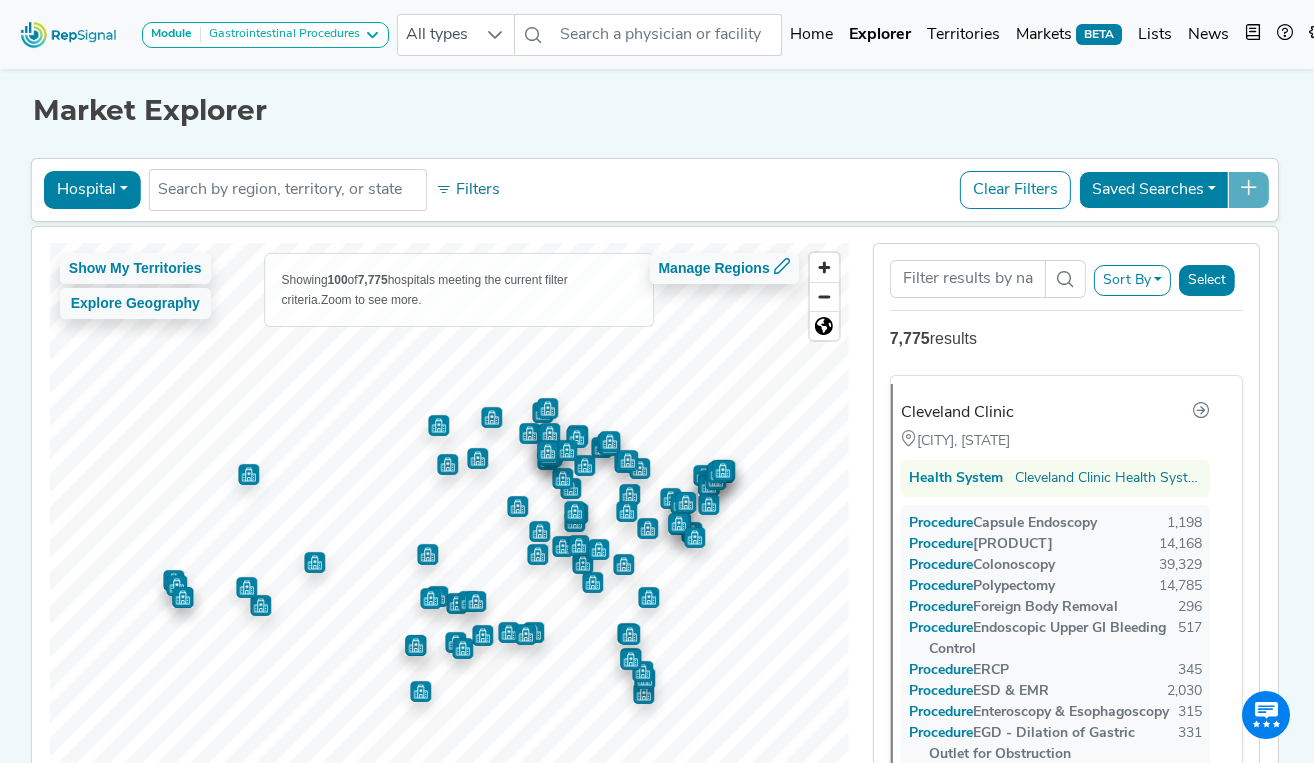 click on "Hospital" at bounding box center [92, 190] 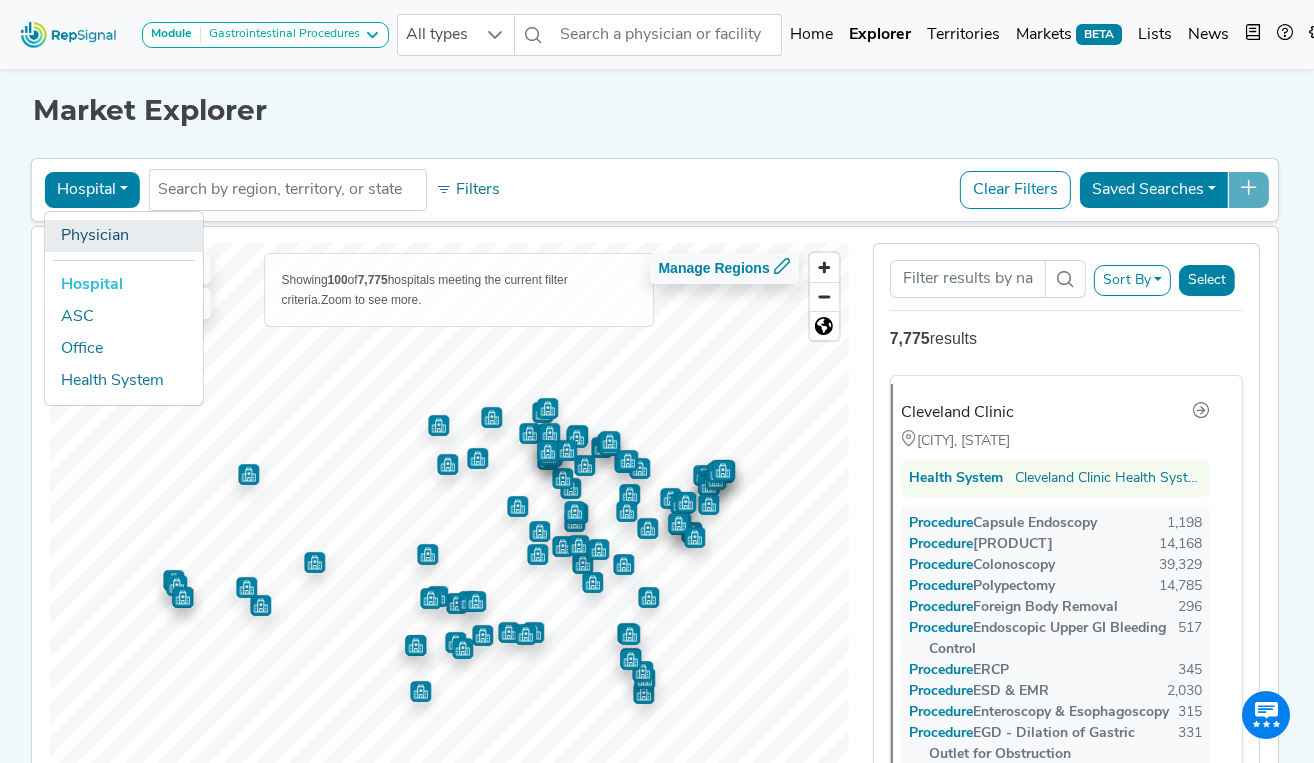 click on "Physician" at bounding box center [124, 236] 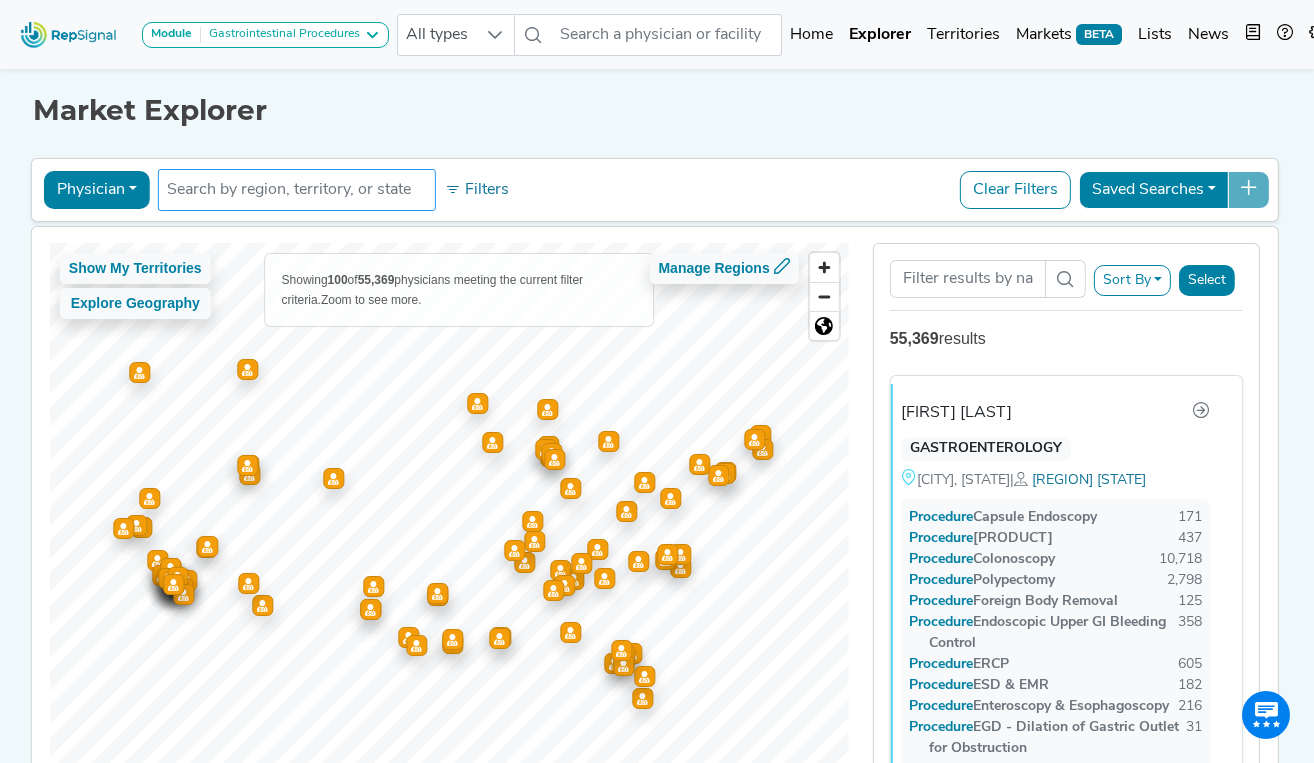 click at bounding box center (297, 190) 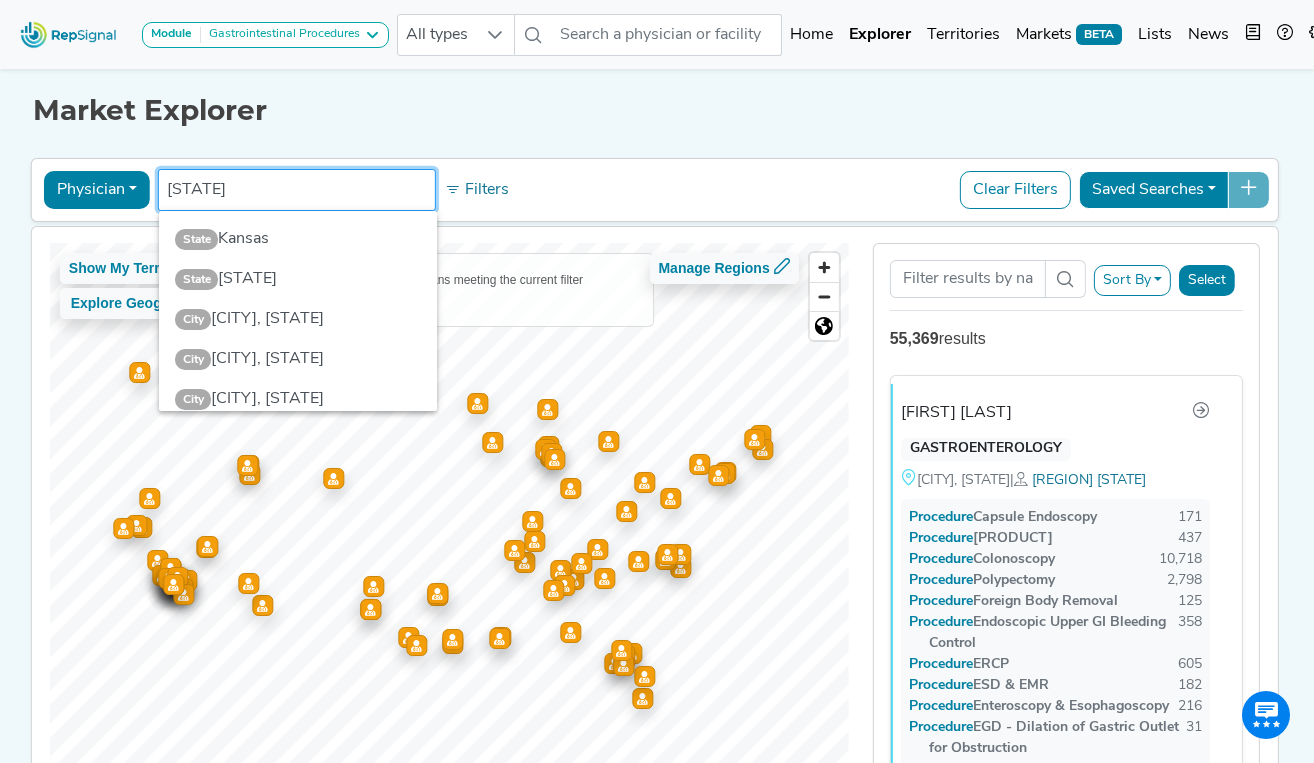 type on "[STATE]" 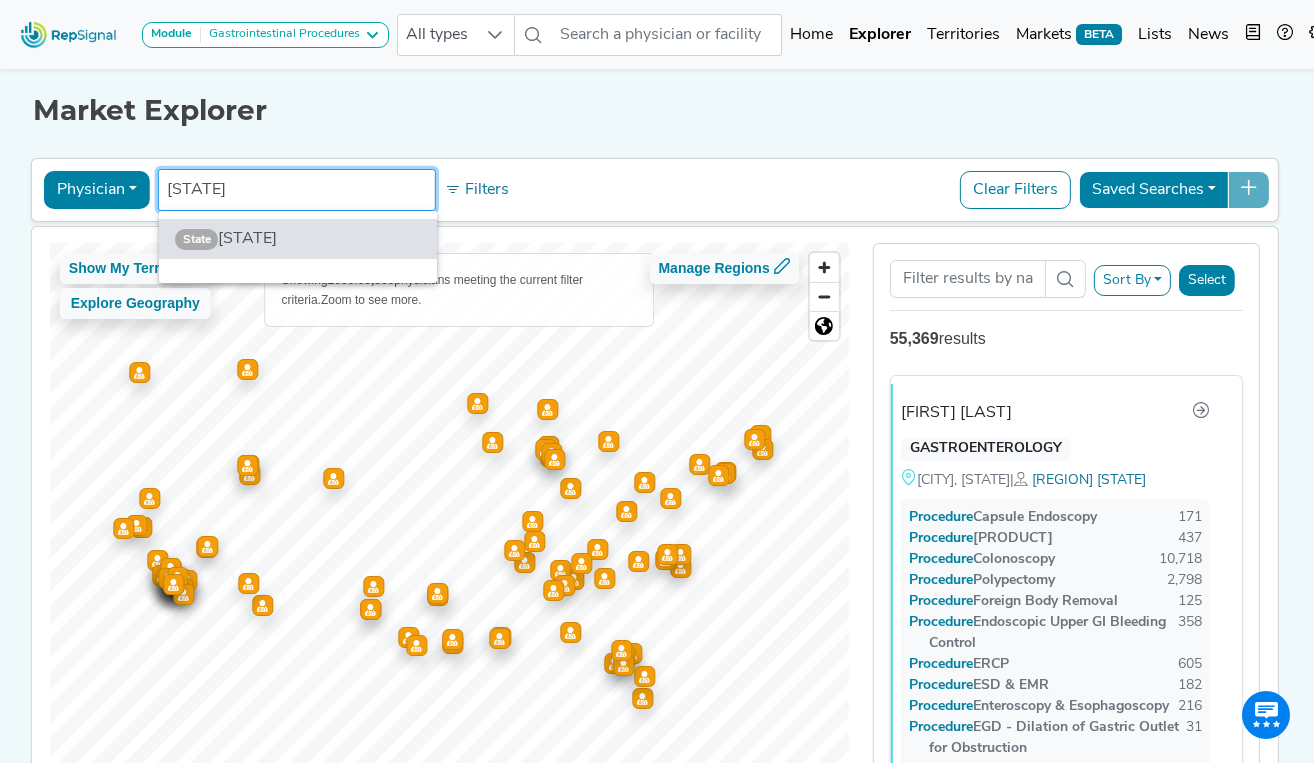 type 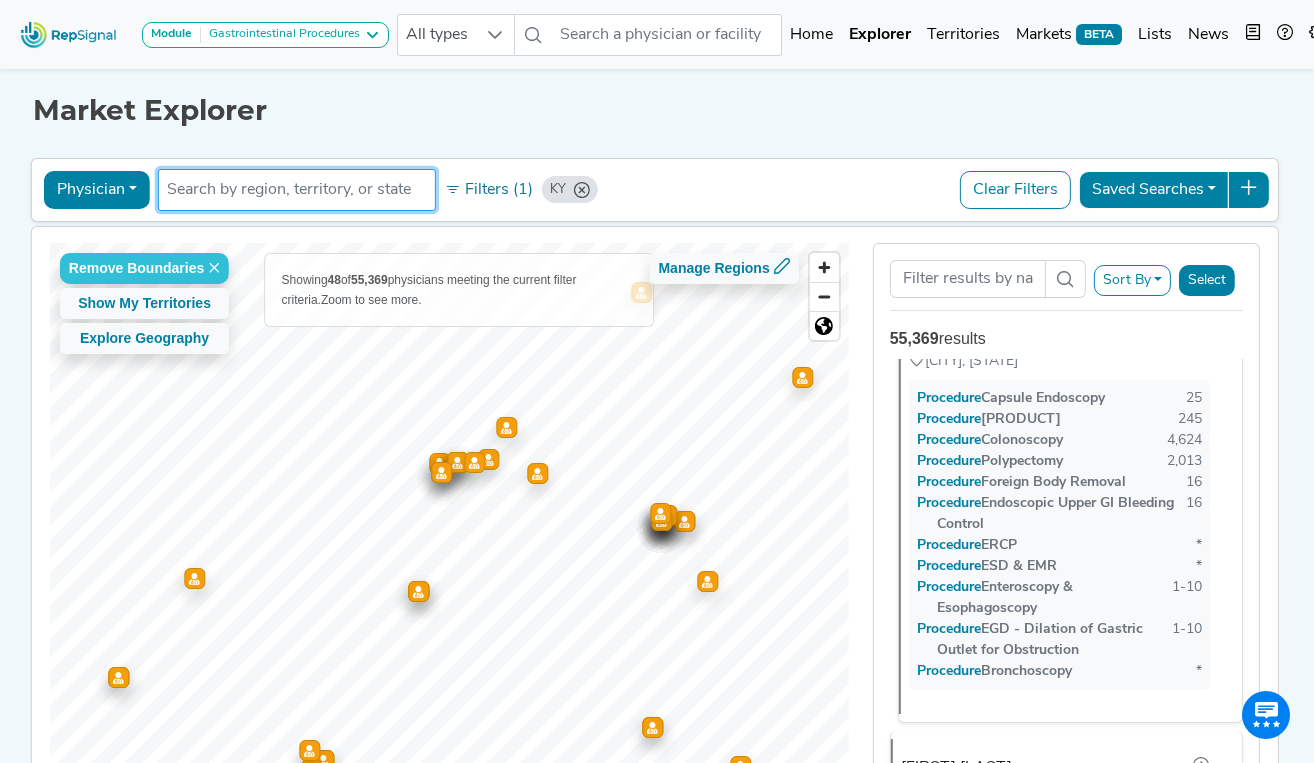 scroll, scrollTop: 0, scrollLeft: 0, axis: both 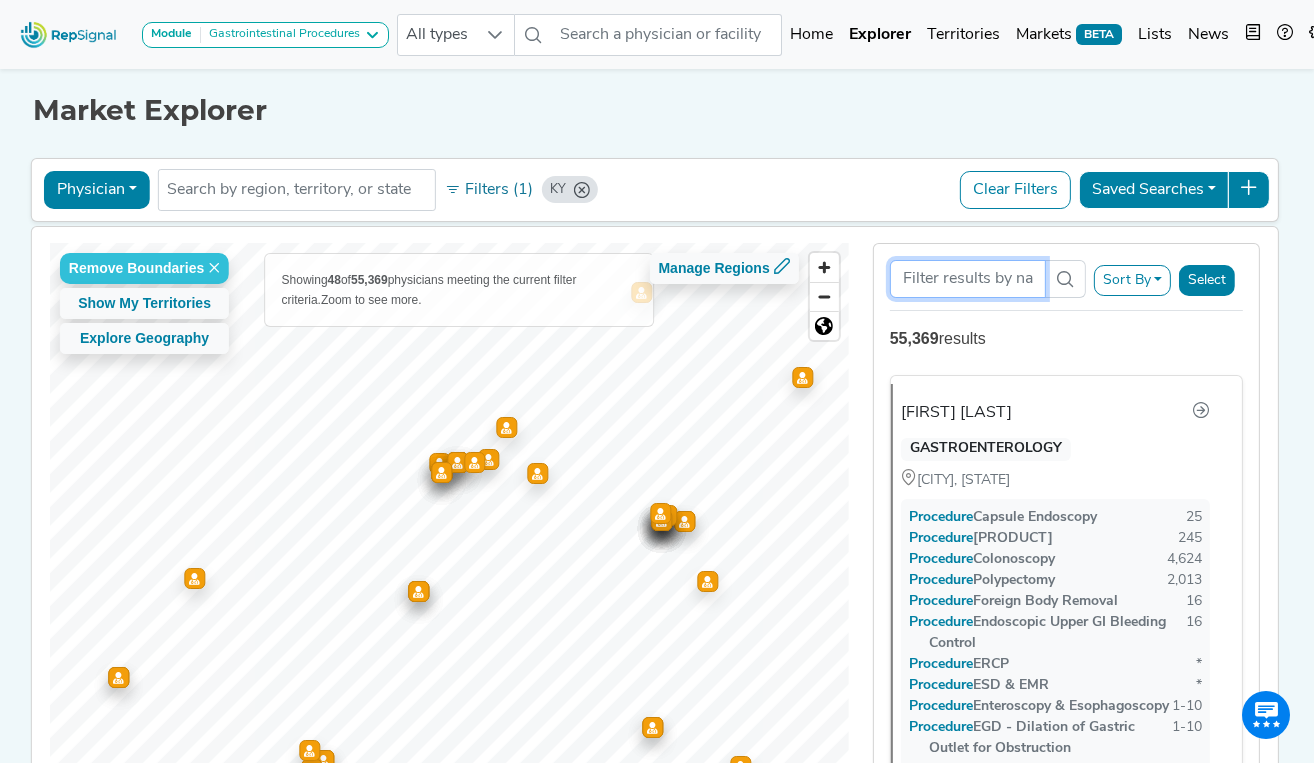 click at bounding box center [968, 279] 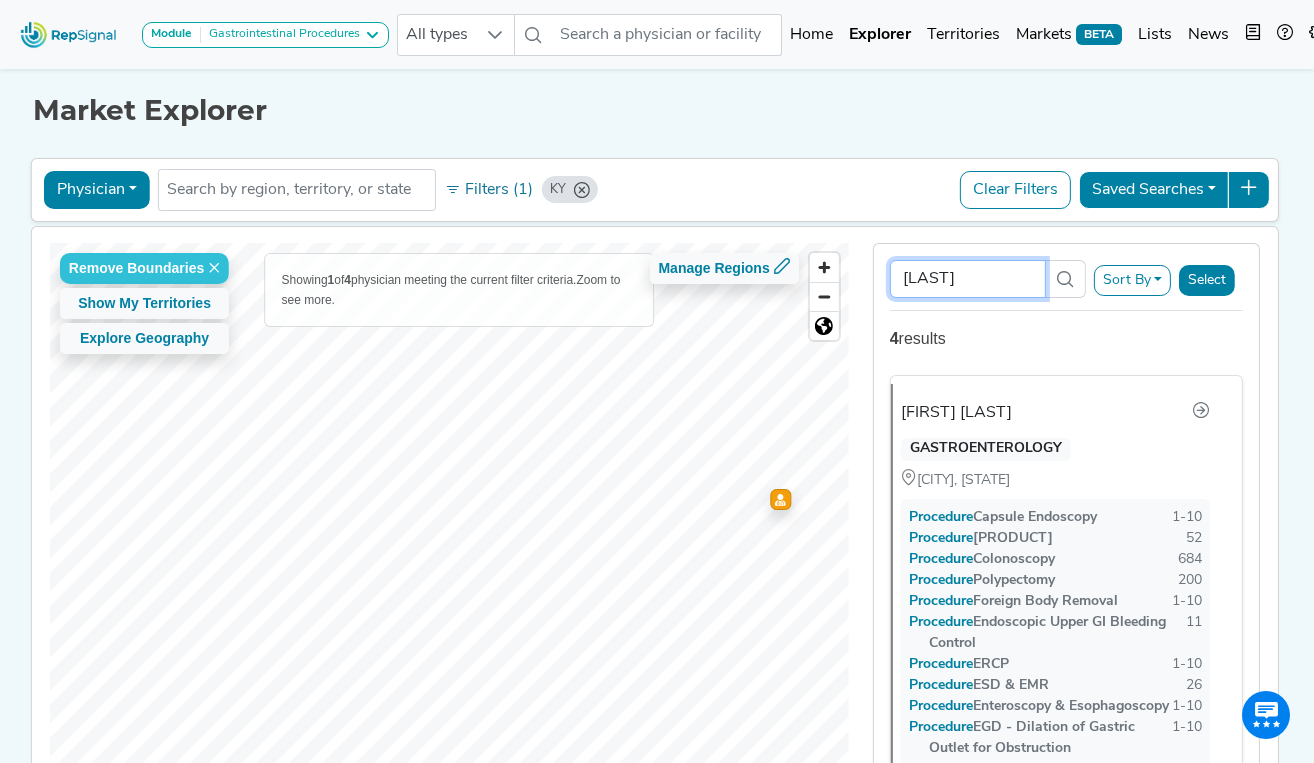 type on "[LAST]" 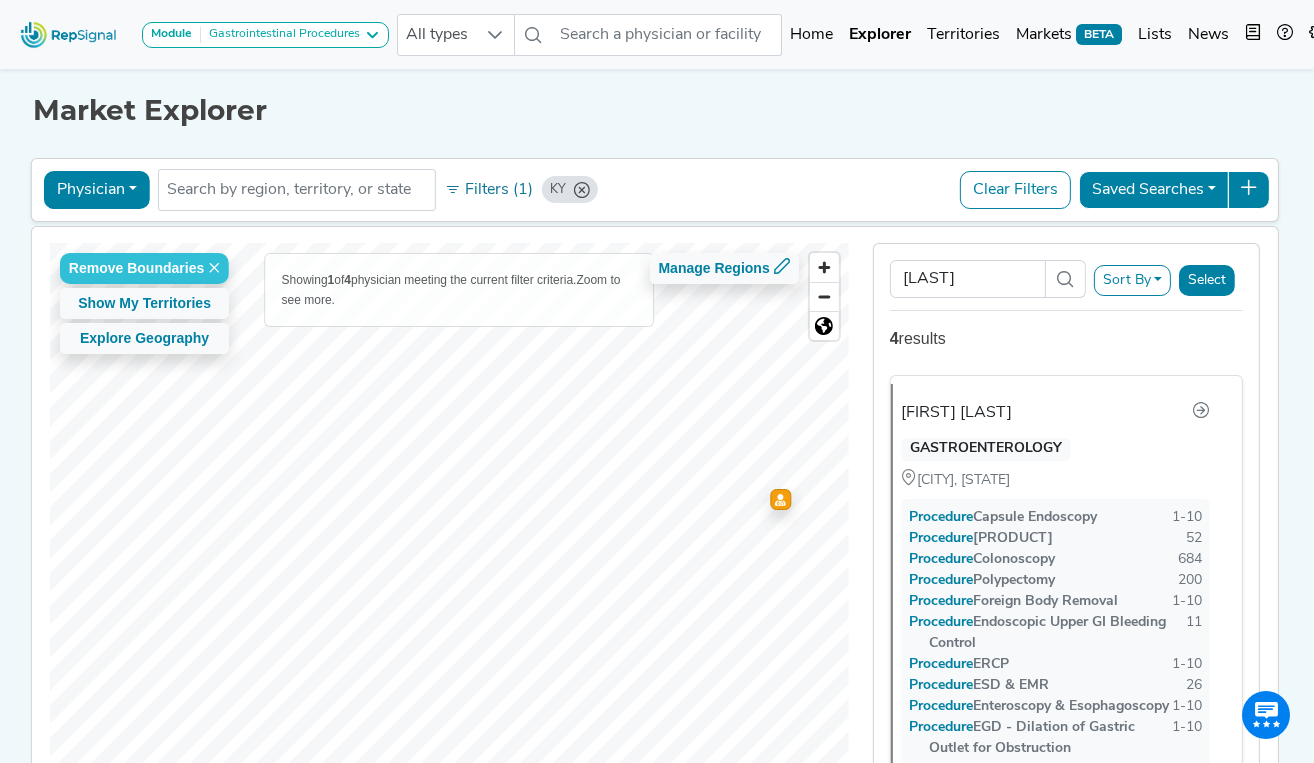 click on "Physician" at bounding box center [97, 190] 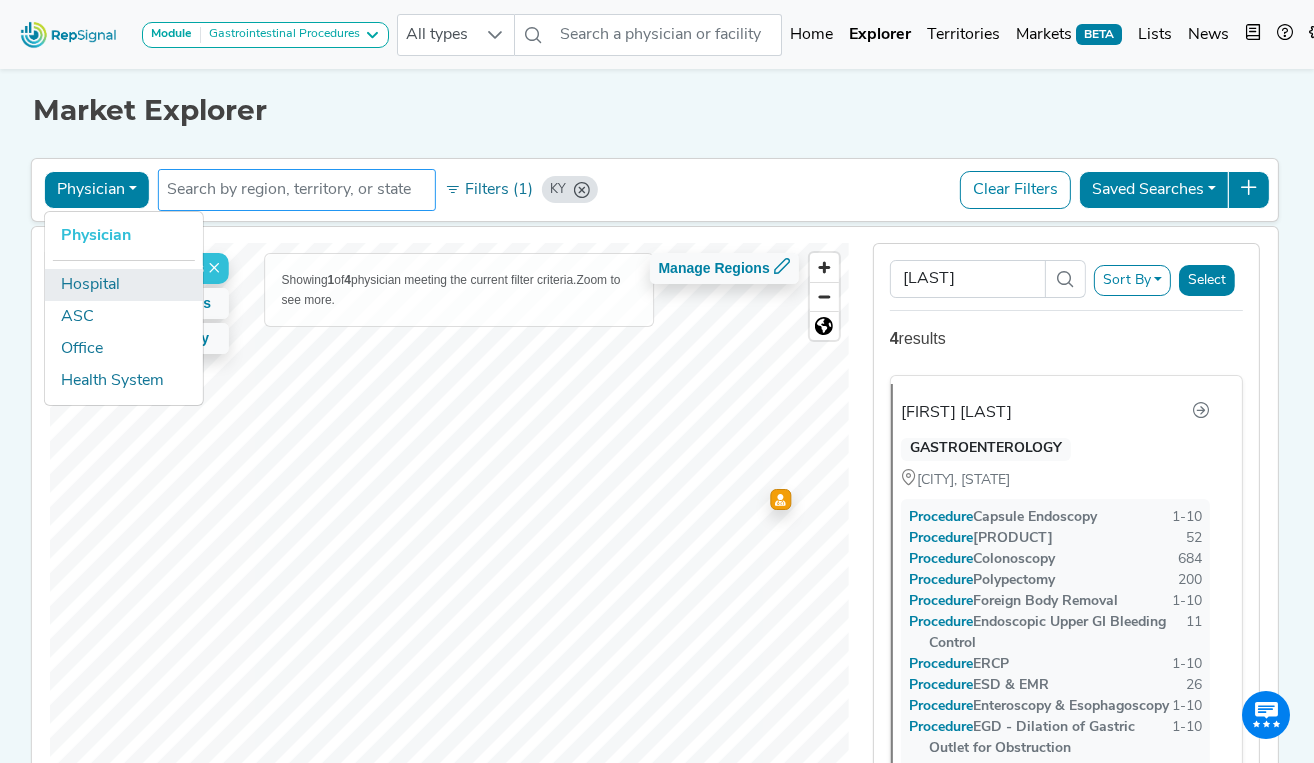 click on "Hospital" at bounding box center (124, 285) 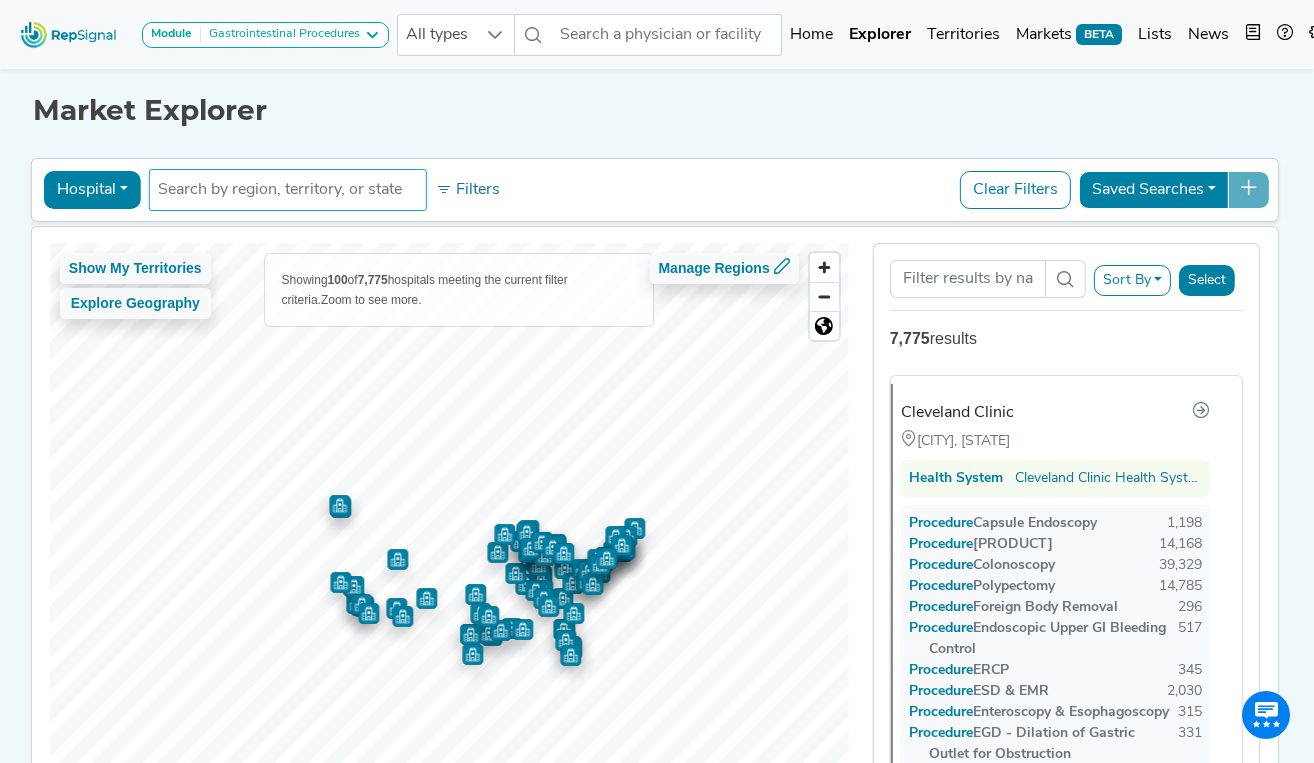 click 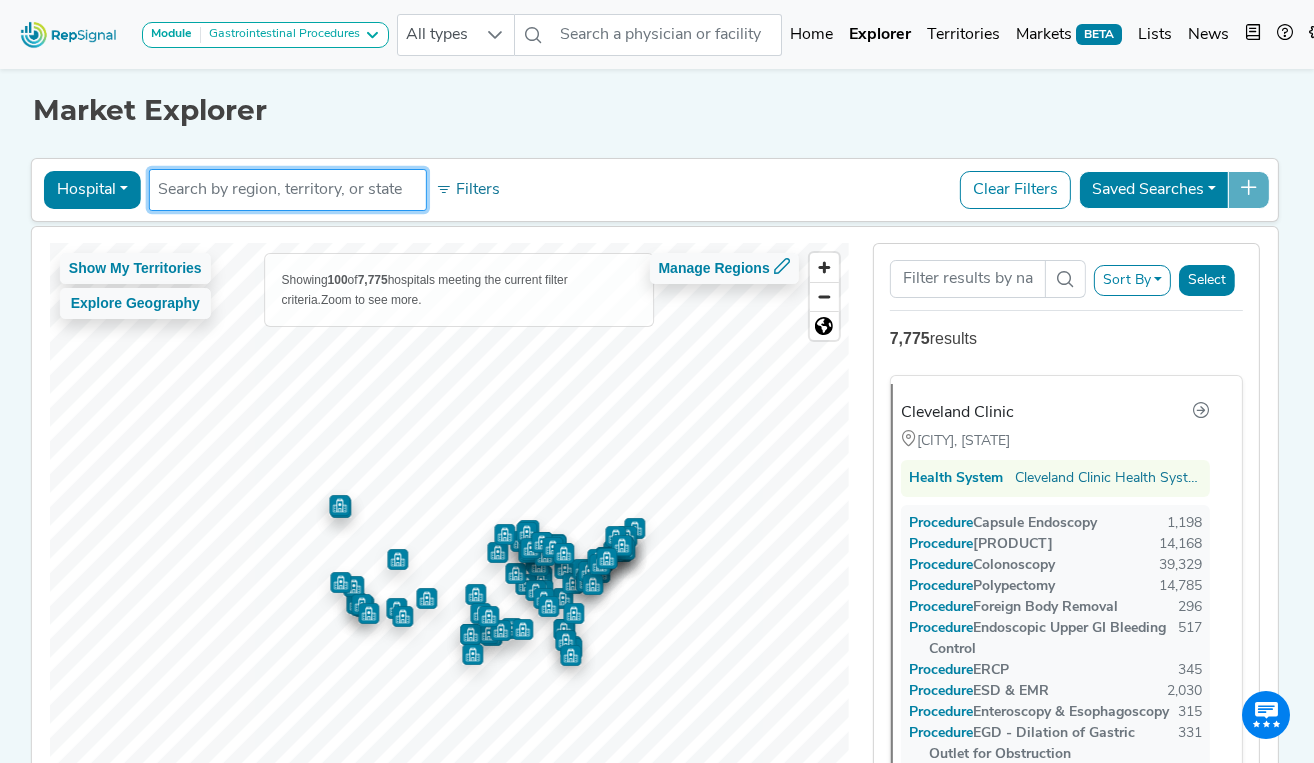 click at bounding box center (288, 190) 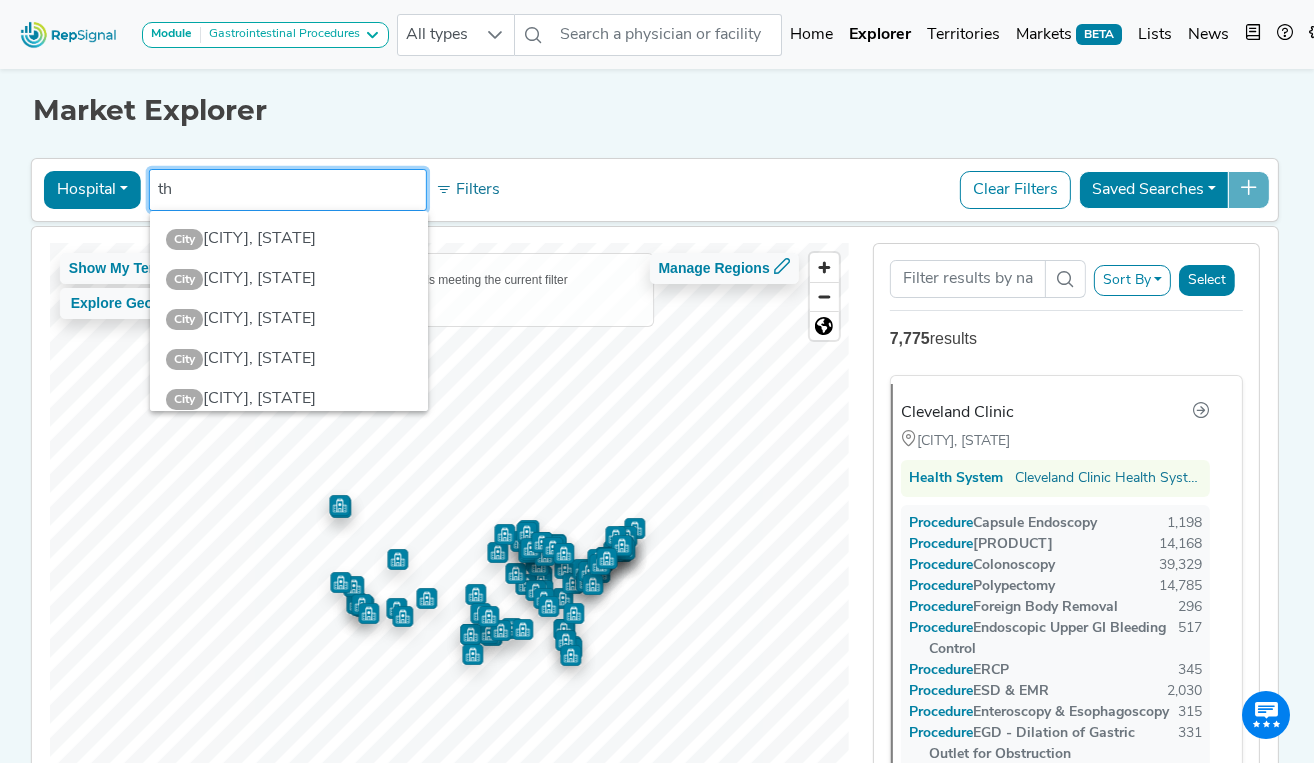 type on "t" 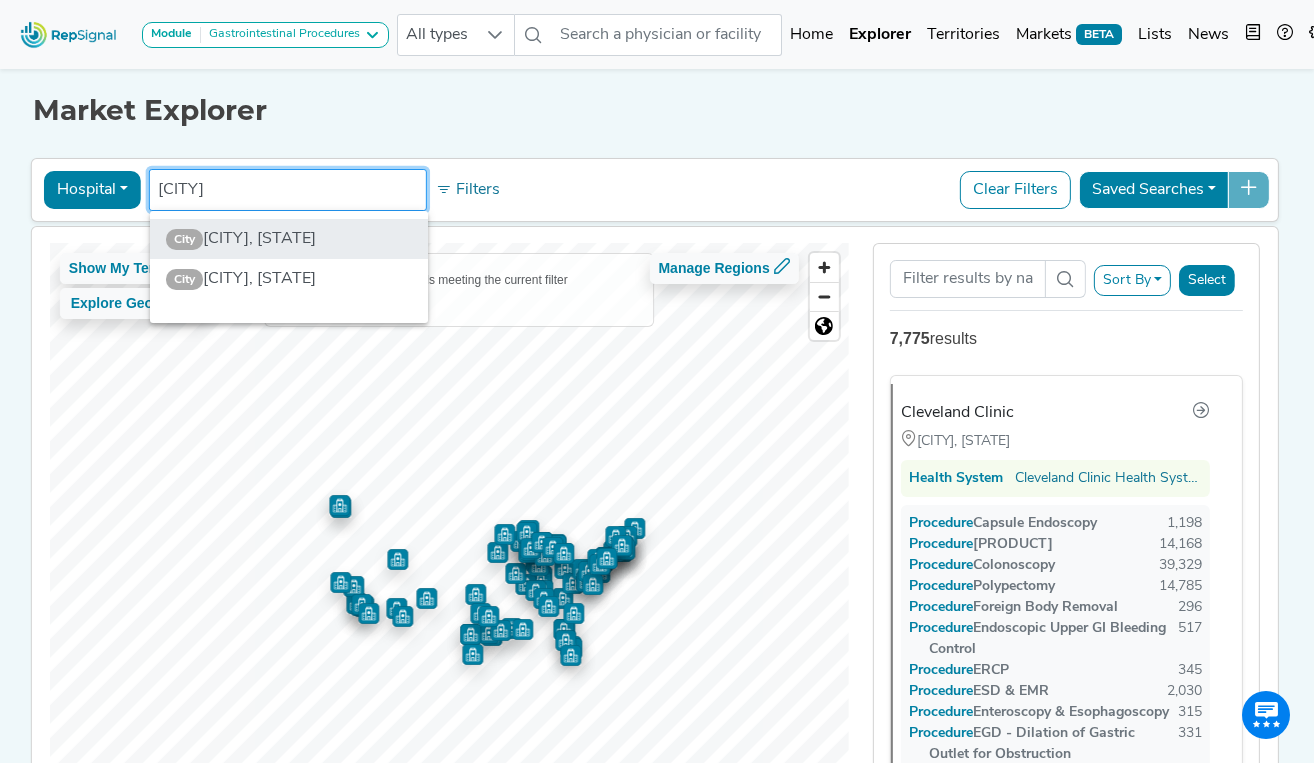 type on "[CITY]" 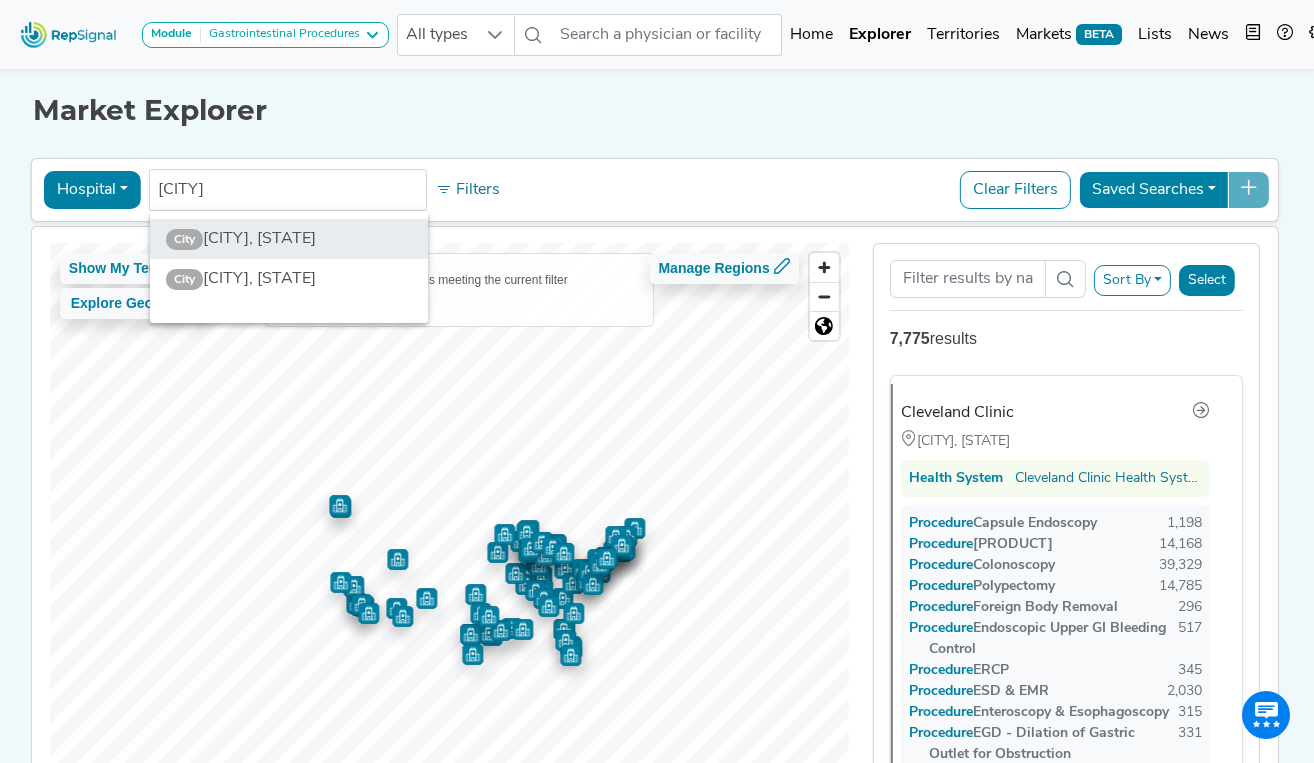 click on "[CITY] [CITY], [STATE]" 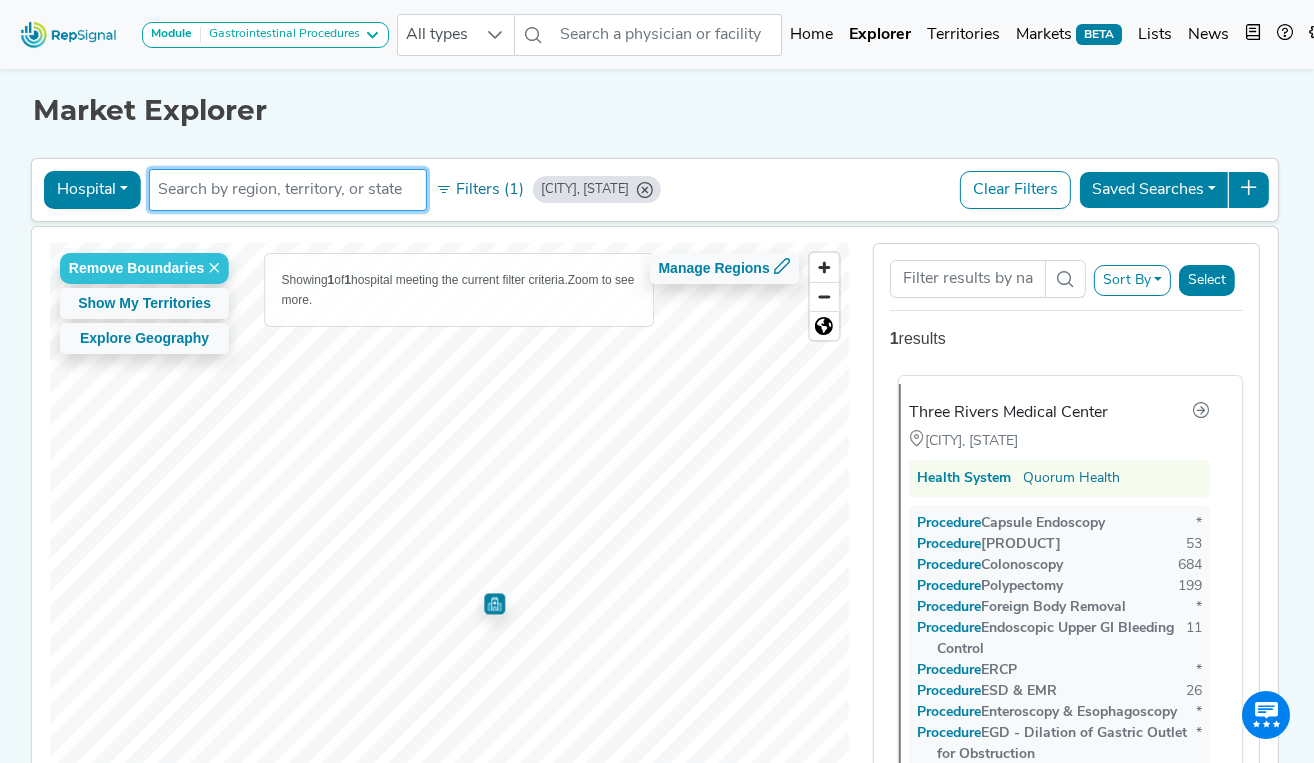 click on "Three Rivers Medical Center" at bounding box center (1008, 413) 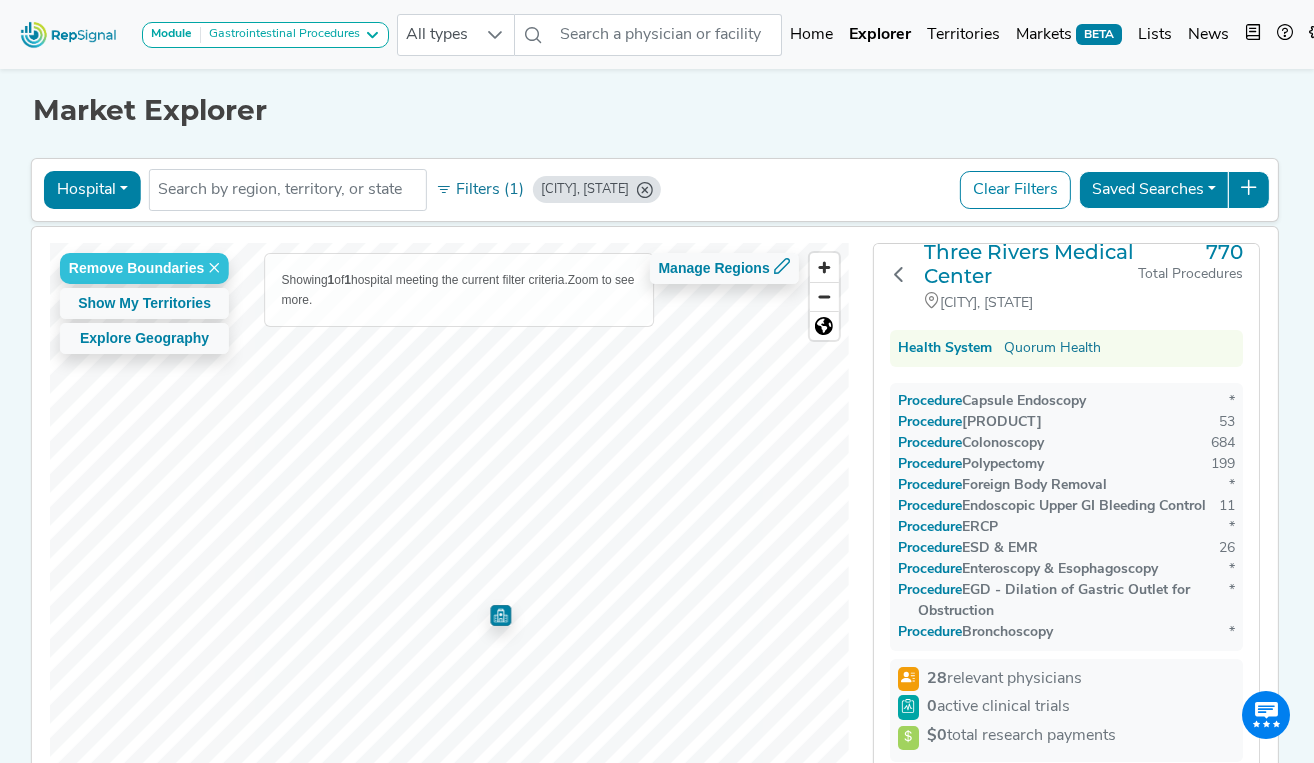 scroll, scrollTop: 0, scrollLeft: 0, axis: both 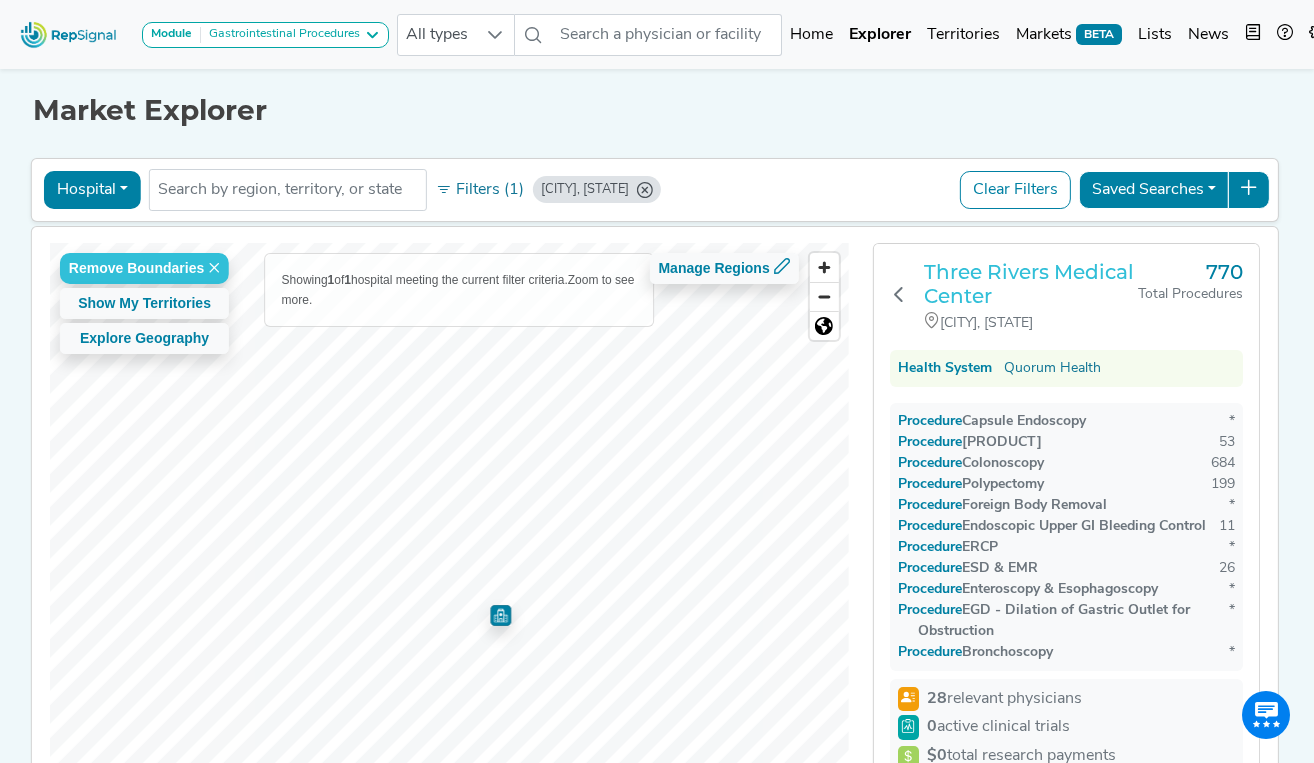 click on "Three Rivers Medical Center" at bounding box center (1031, 284) 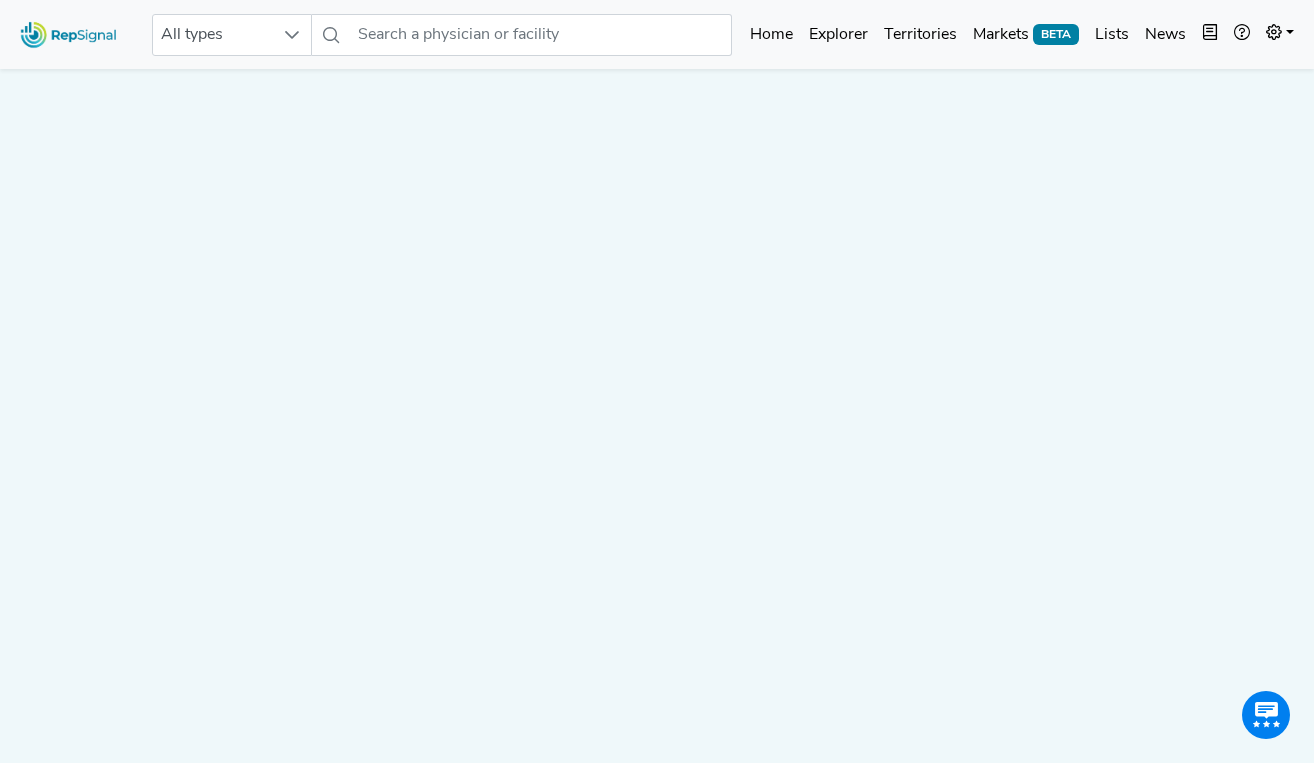 scroll, scrollTop: 0, scrollLeft: 0, axis: both 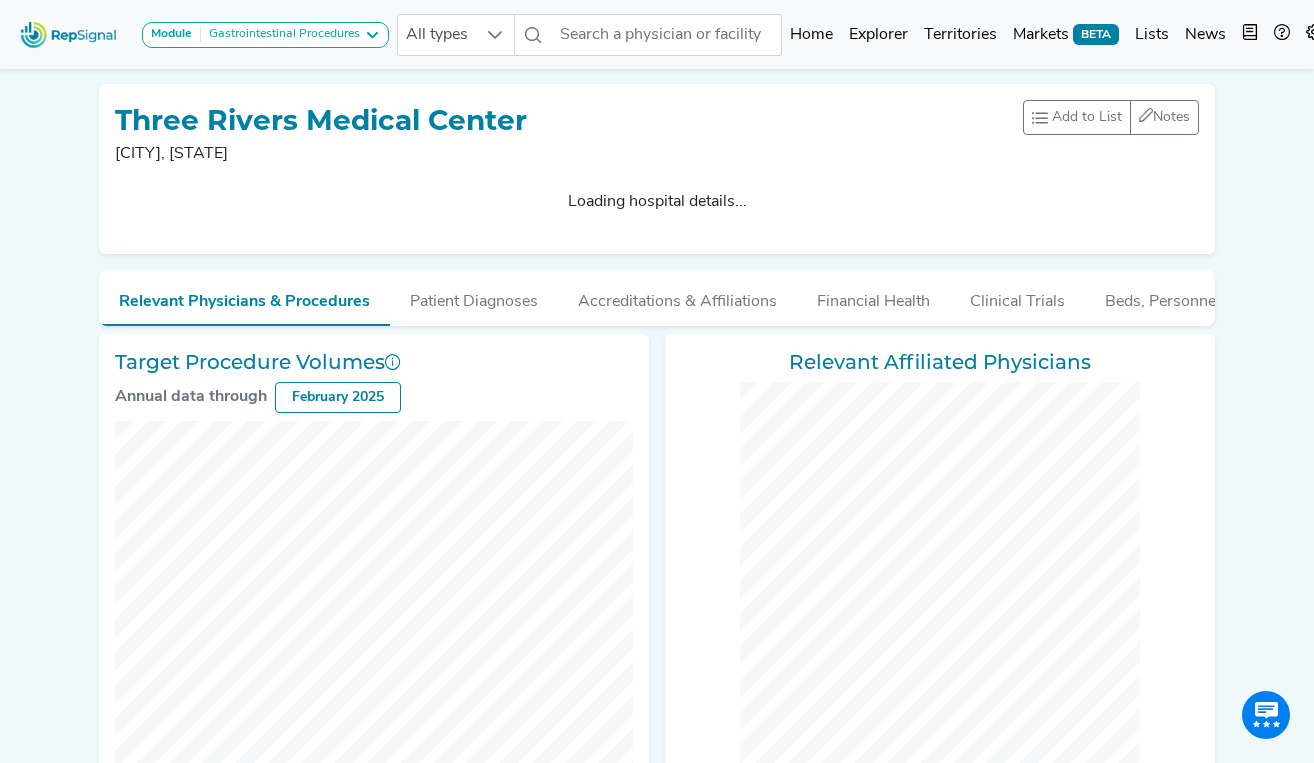 checkbox on "false" 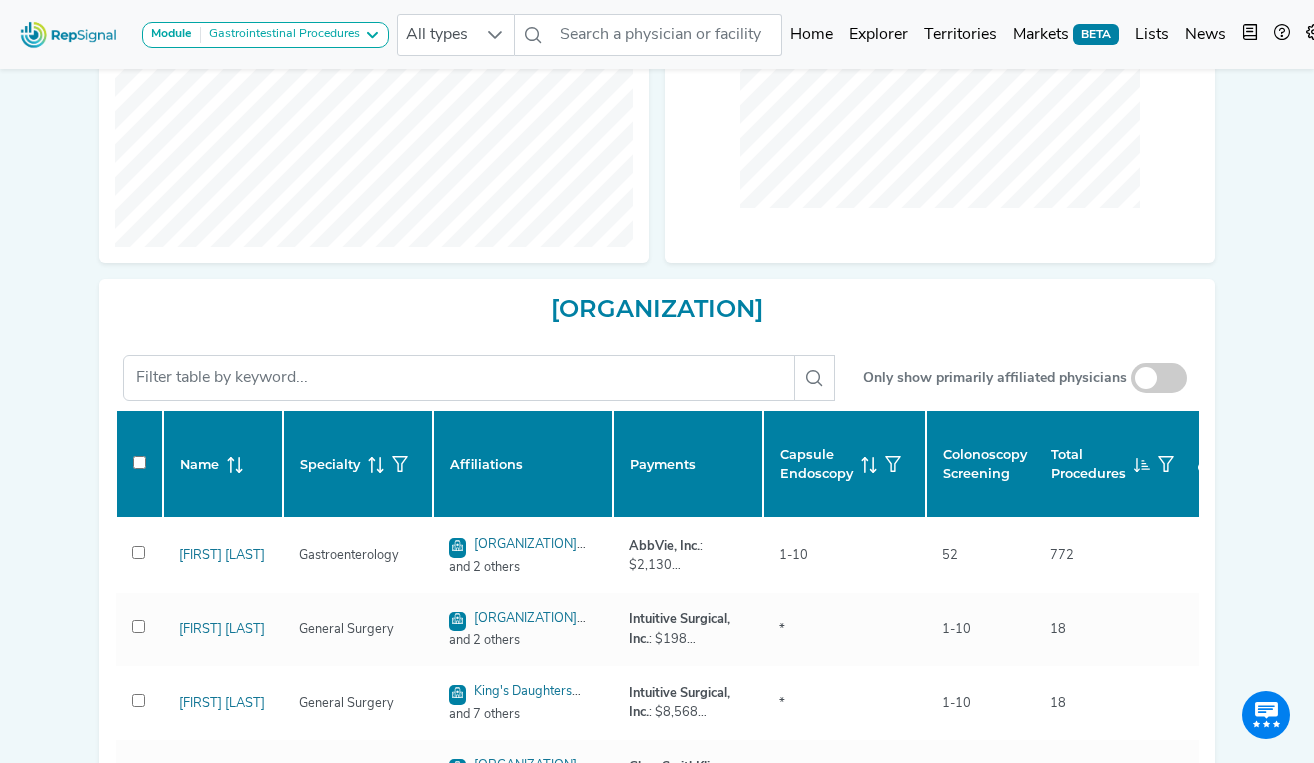 scroll, scrollTop: 647, scrollLeft: 0, axis: vertical 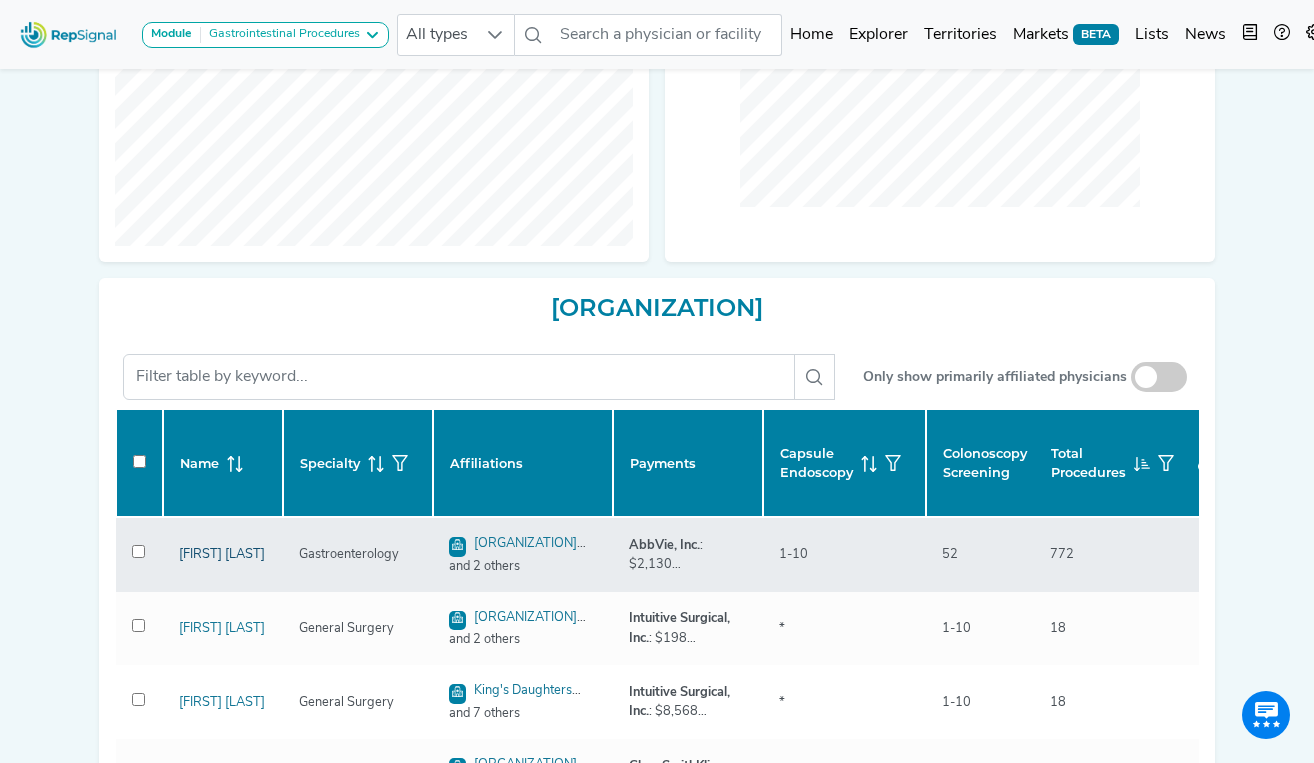 click on "[FIRST] [LAST]" 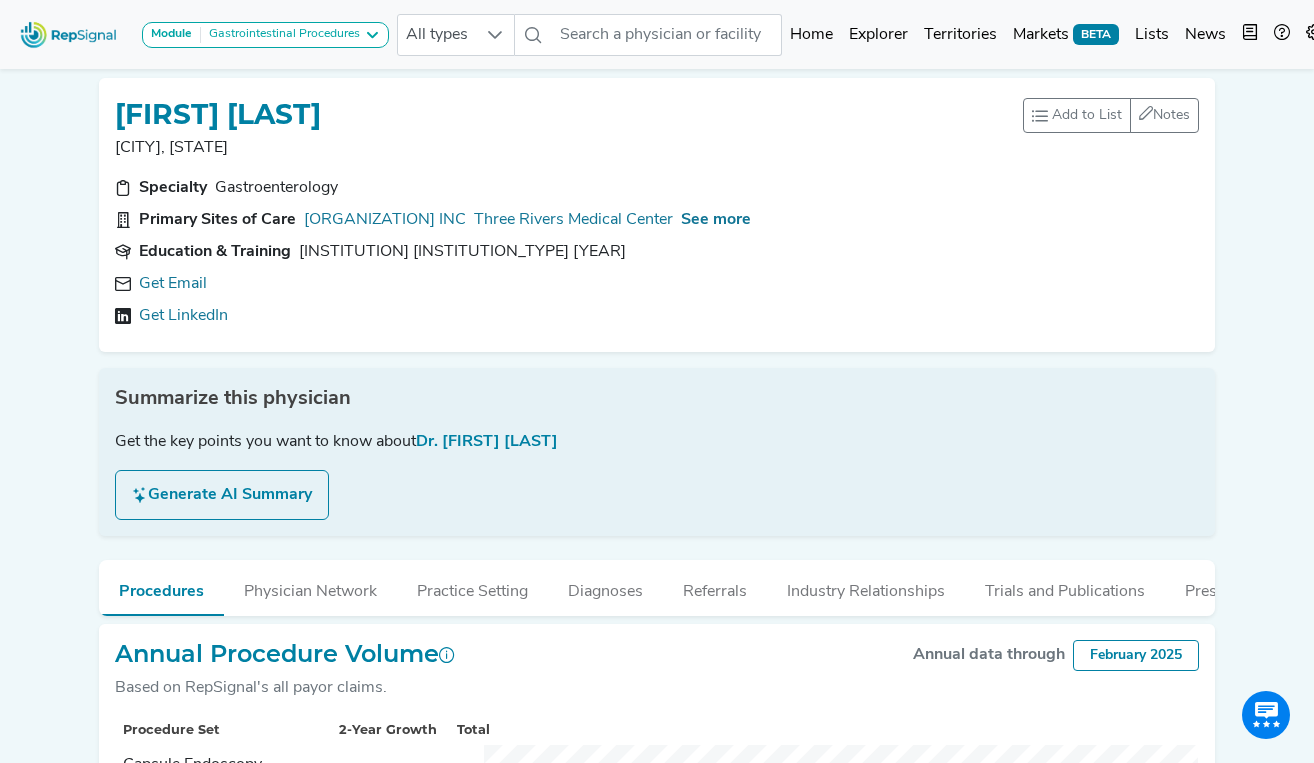 scroll, scrollTop: 2, scrollLeft: 0, axis: vertical 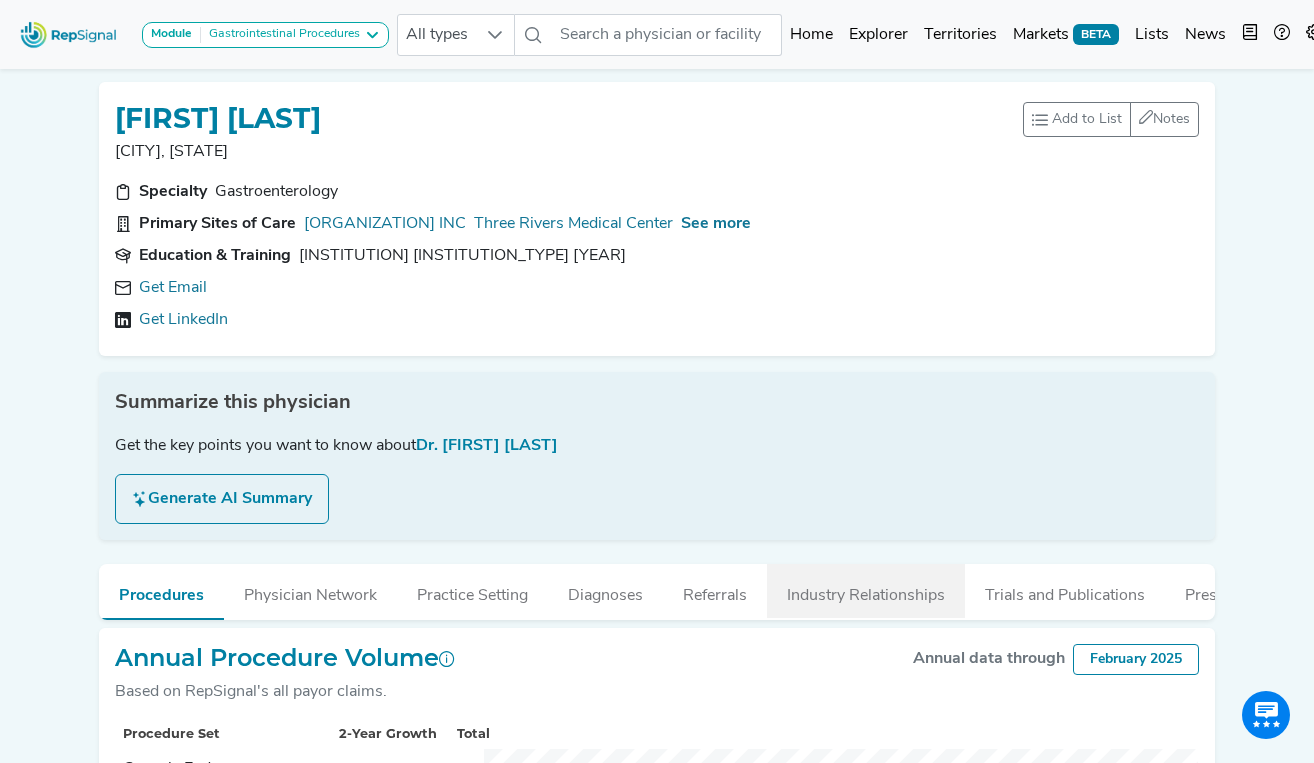 click on "Industry Relationships" at bounding box center (866, 591) 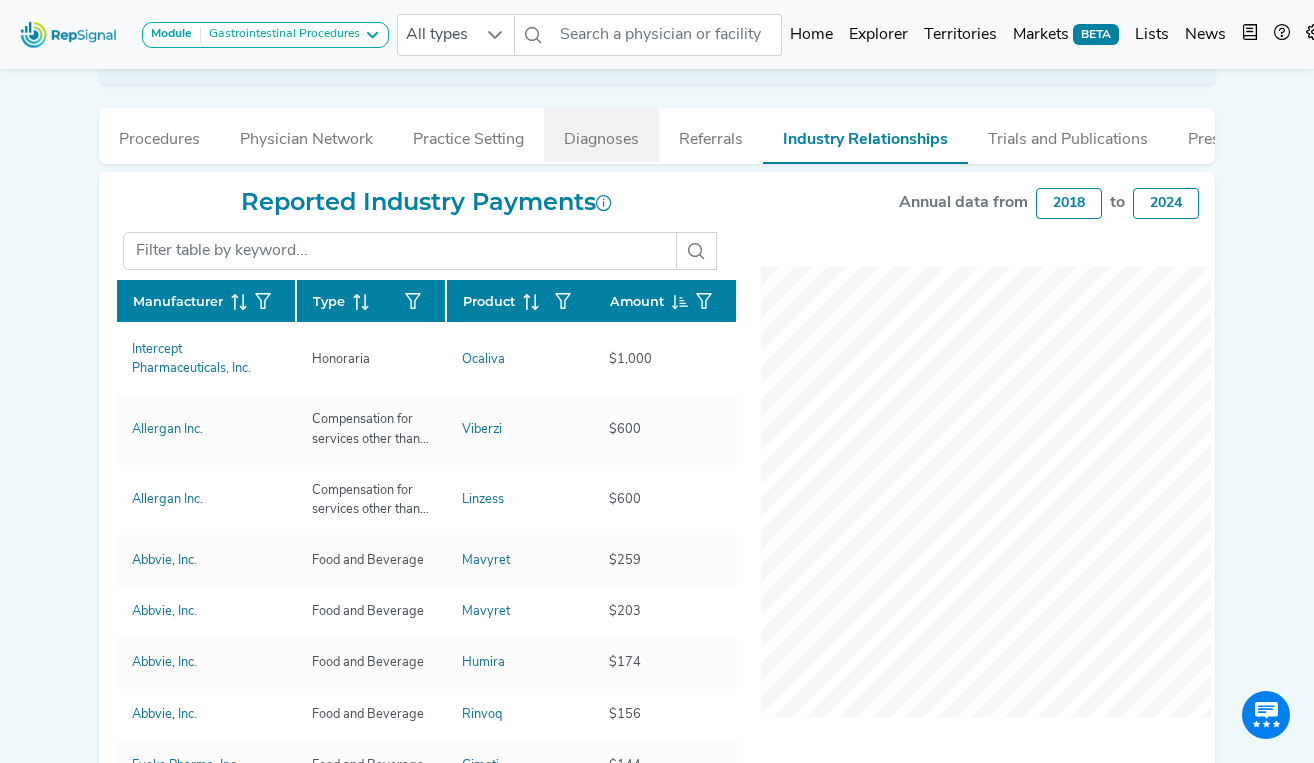 scroll, scrollTop: 463, scrollLeft: 0, axis: vertical 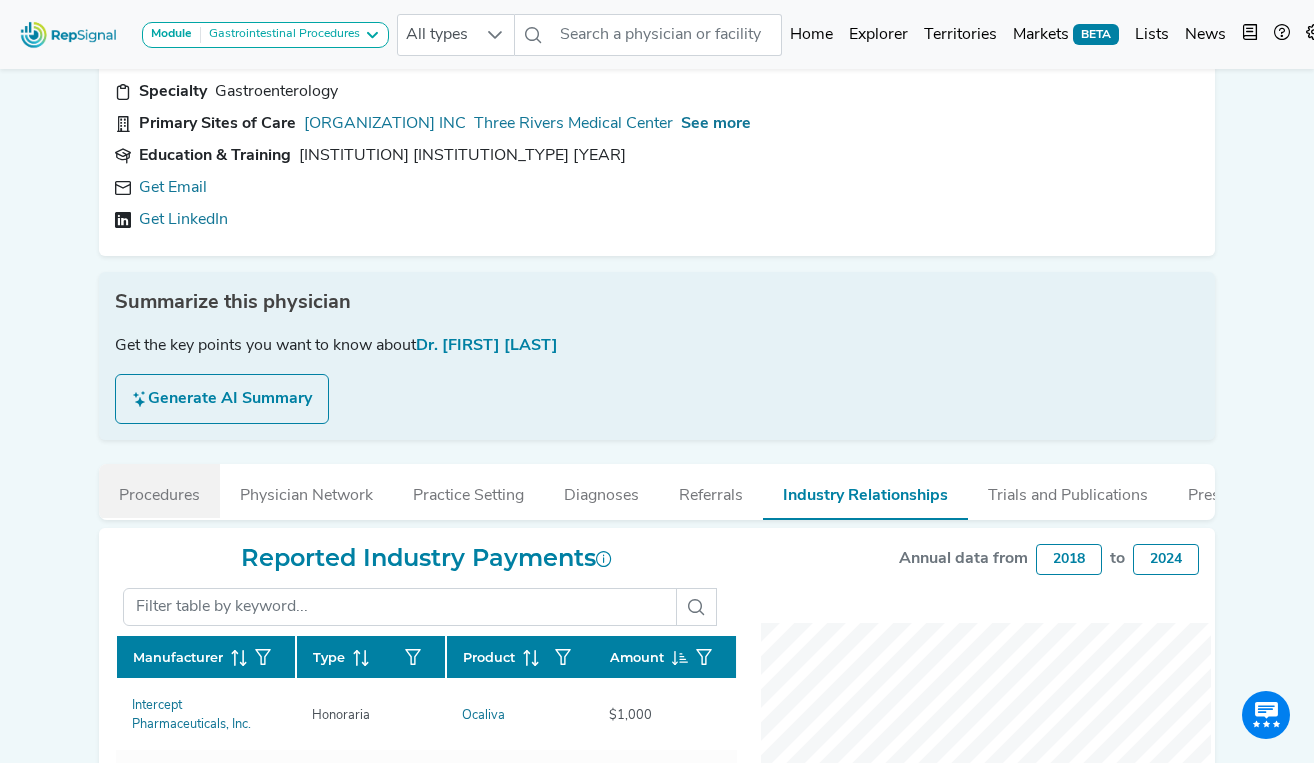 click on "Procedures" at bounding box center (159, 491) 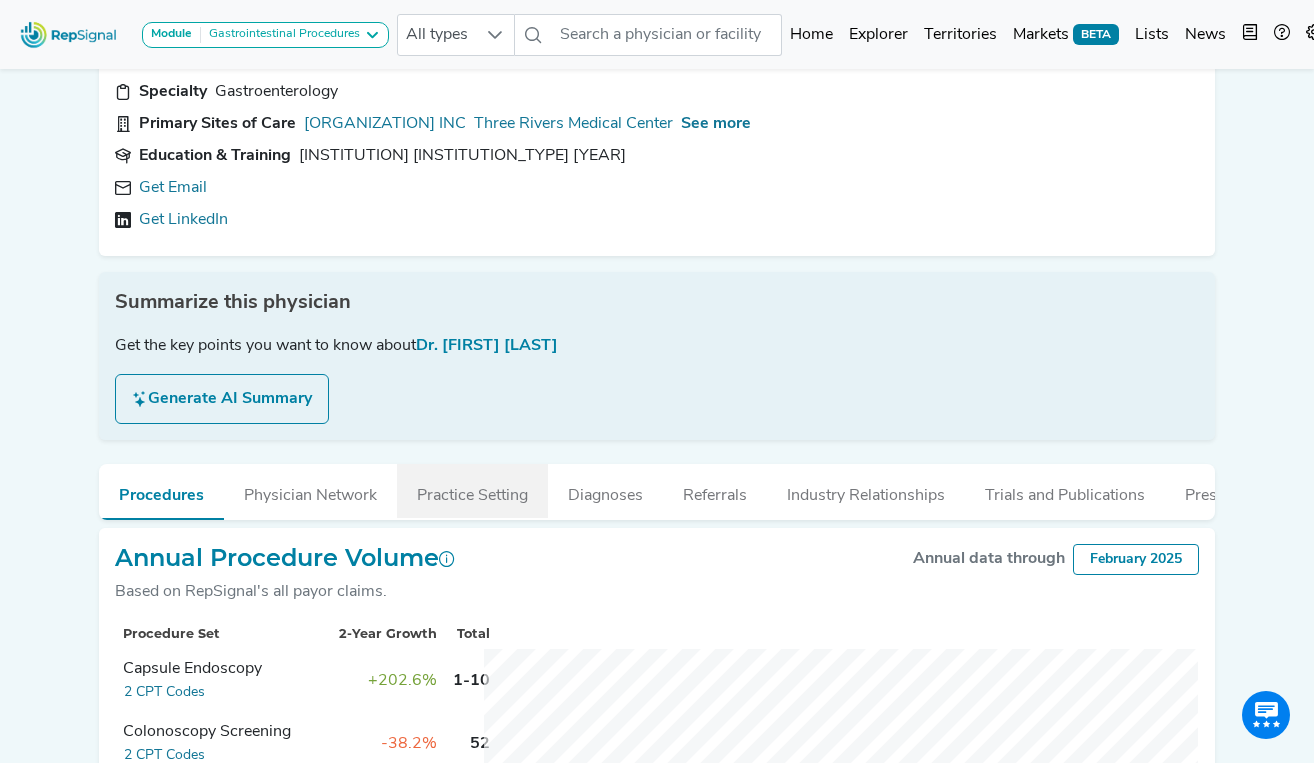 click on "Practice Setting" at bounding box center (472, 491) 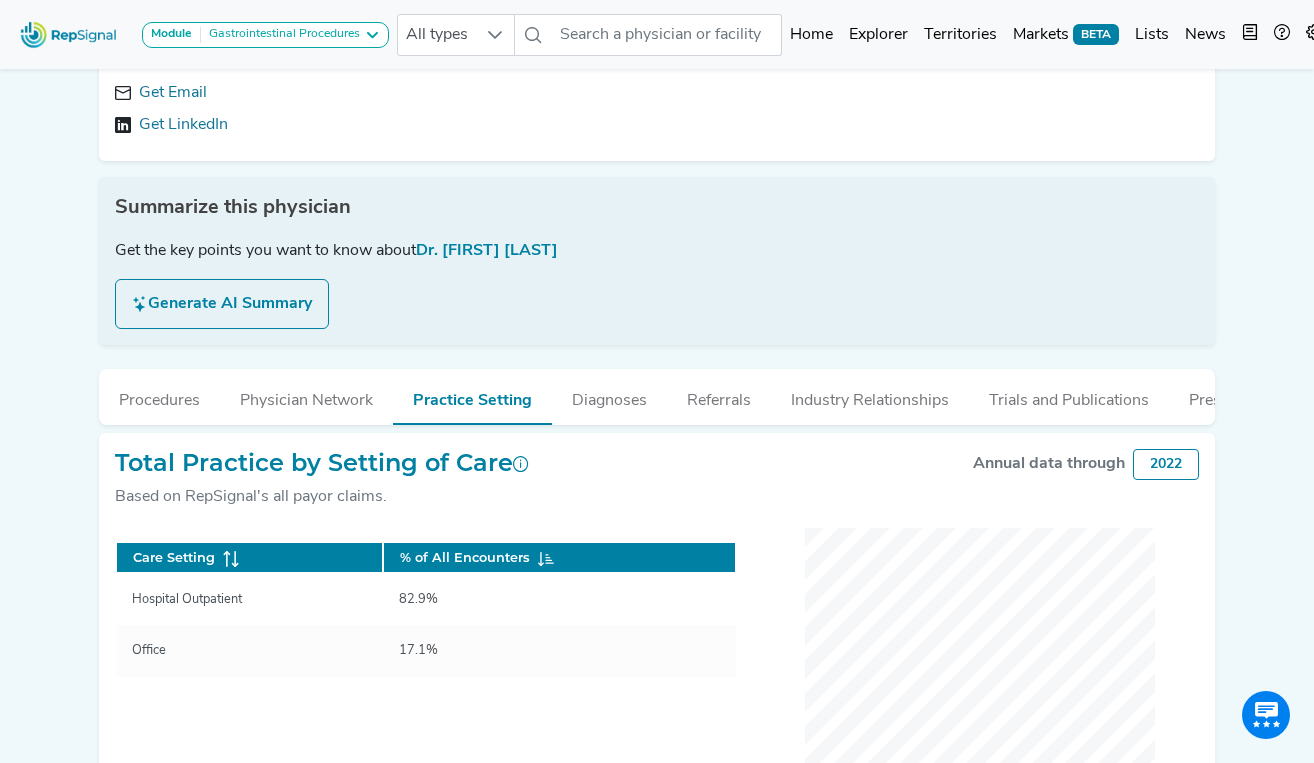 scroll, scrollTop: 202, scrollLeft: 0, axis: vertical 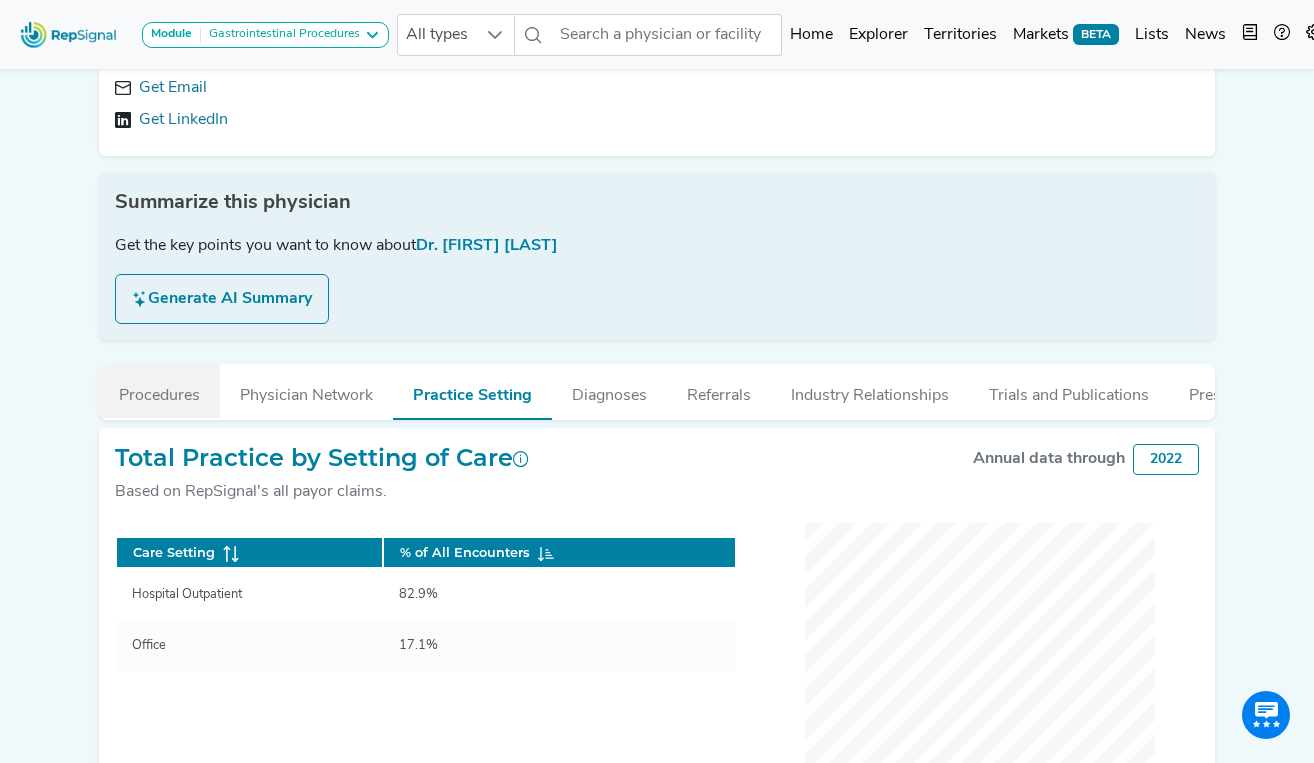 click on "Procedures" at bounding box center (159, 391) 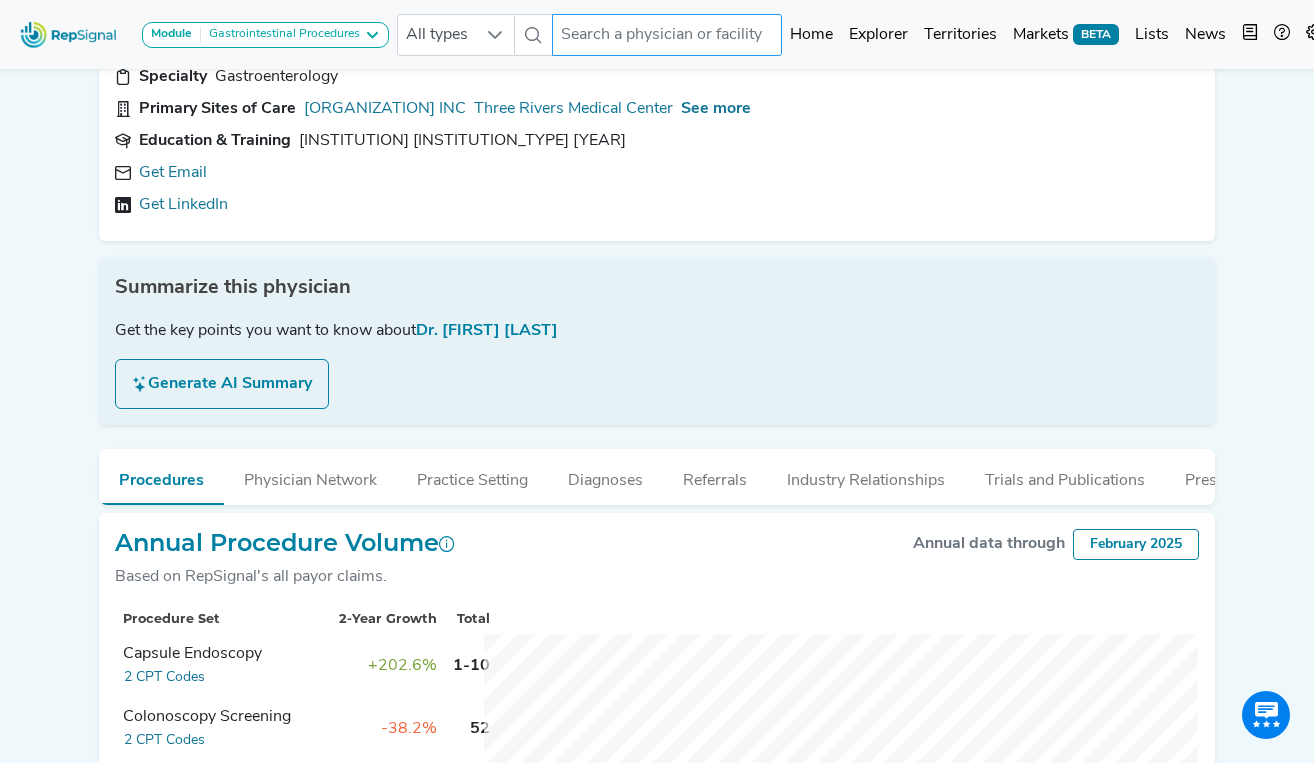 scroll, scrollTop: 113, scrollLeft: 0, axis: vertical 